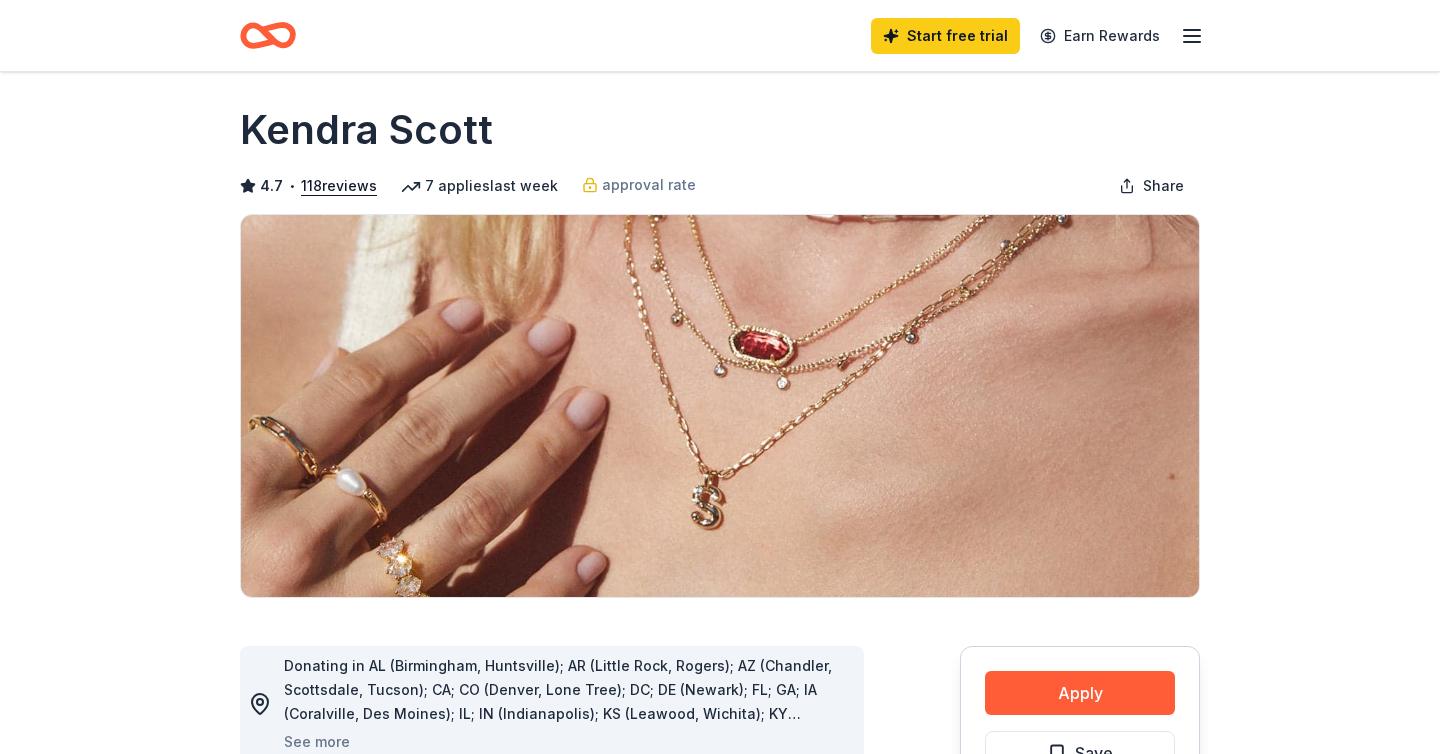 scroll, scrollTop: 0, scrollLeft: 0, axis: both 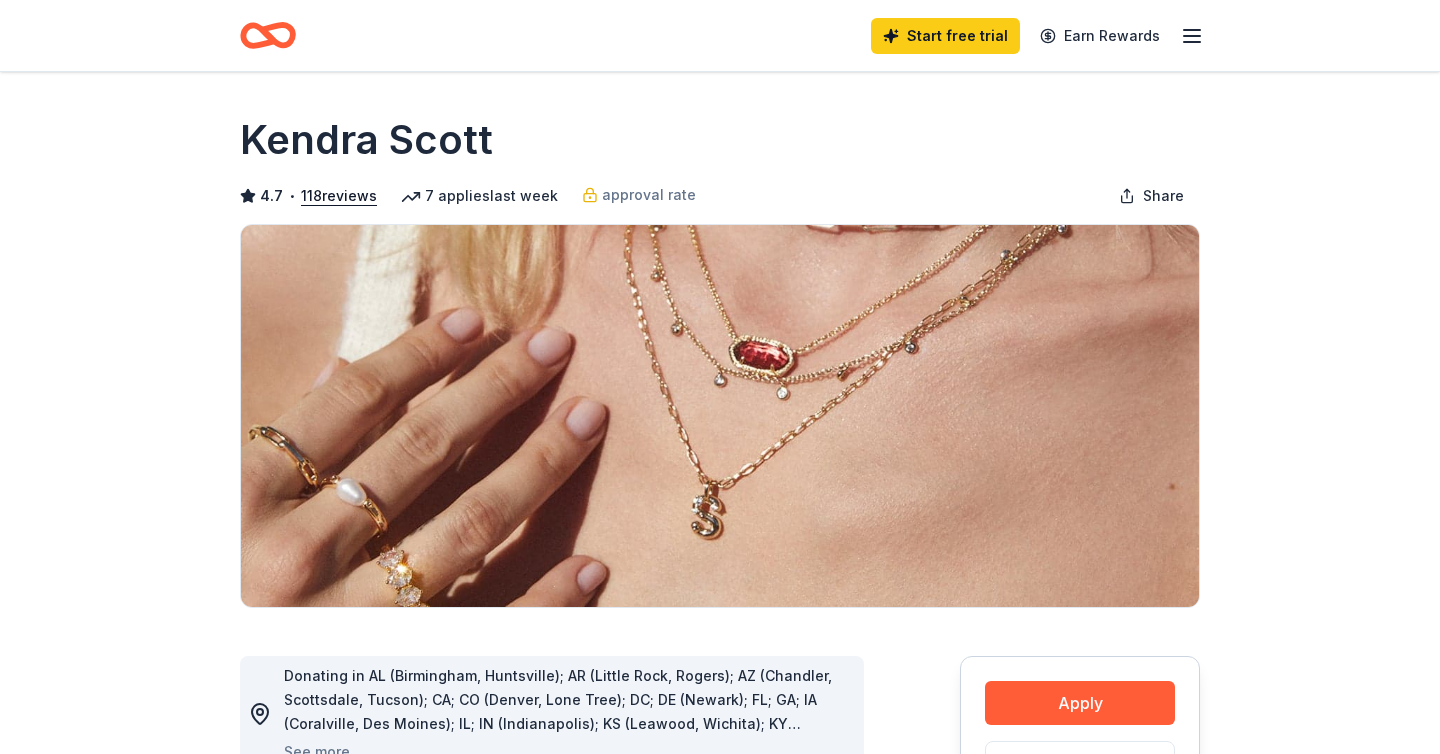 click 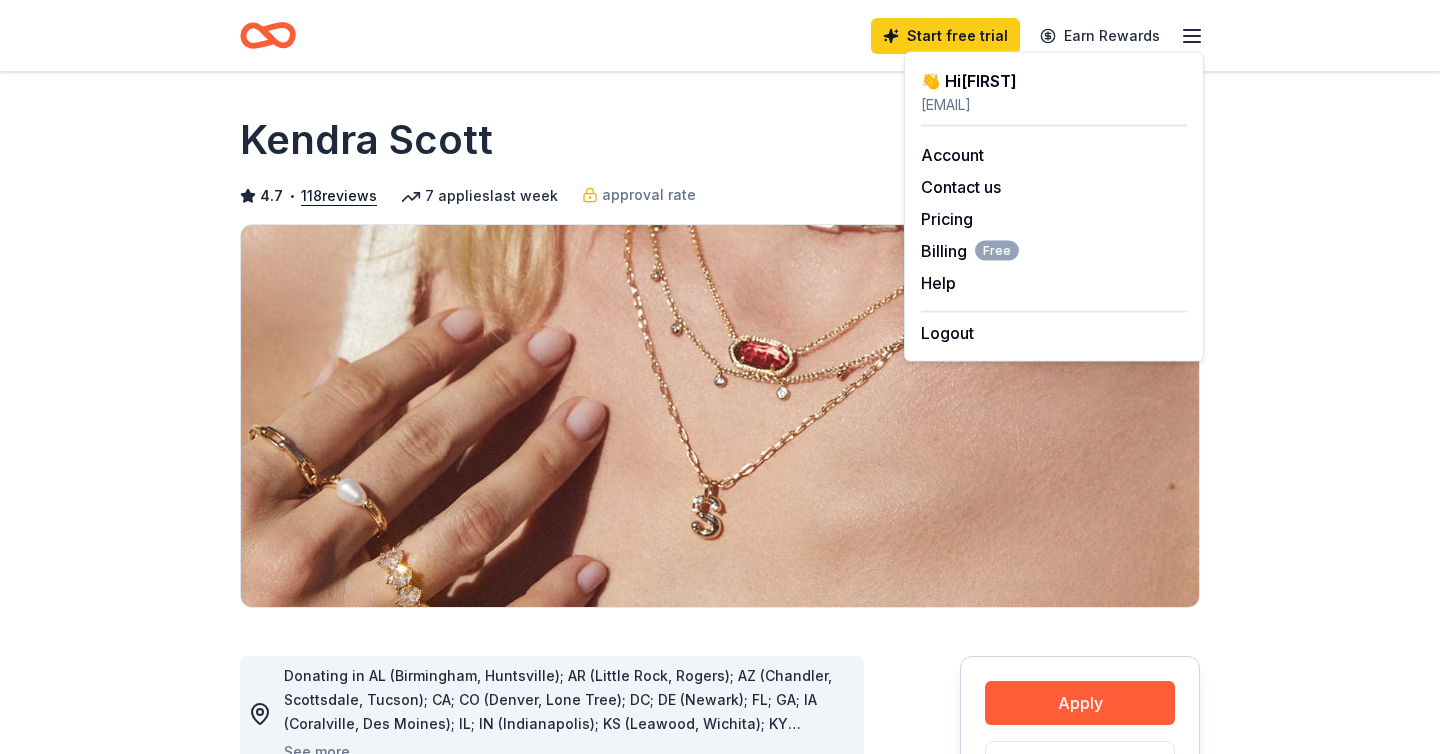 click on "oxheadrdpta@gmail.com" at bounding box center [1054, 105] 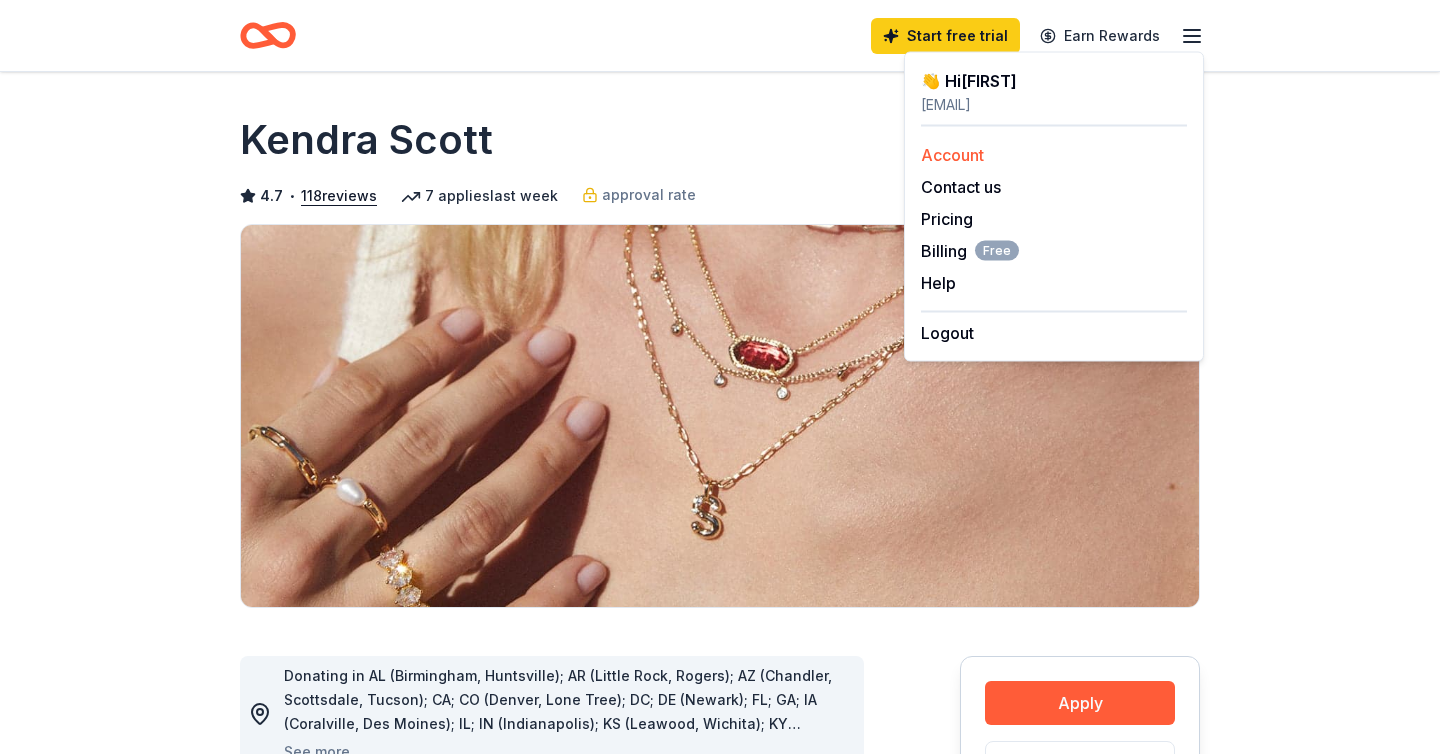 click on "Account" at bounding box center [952, 155] 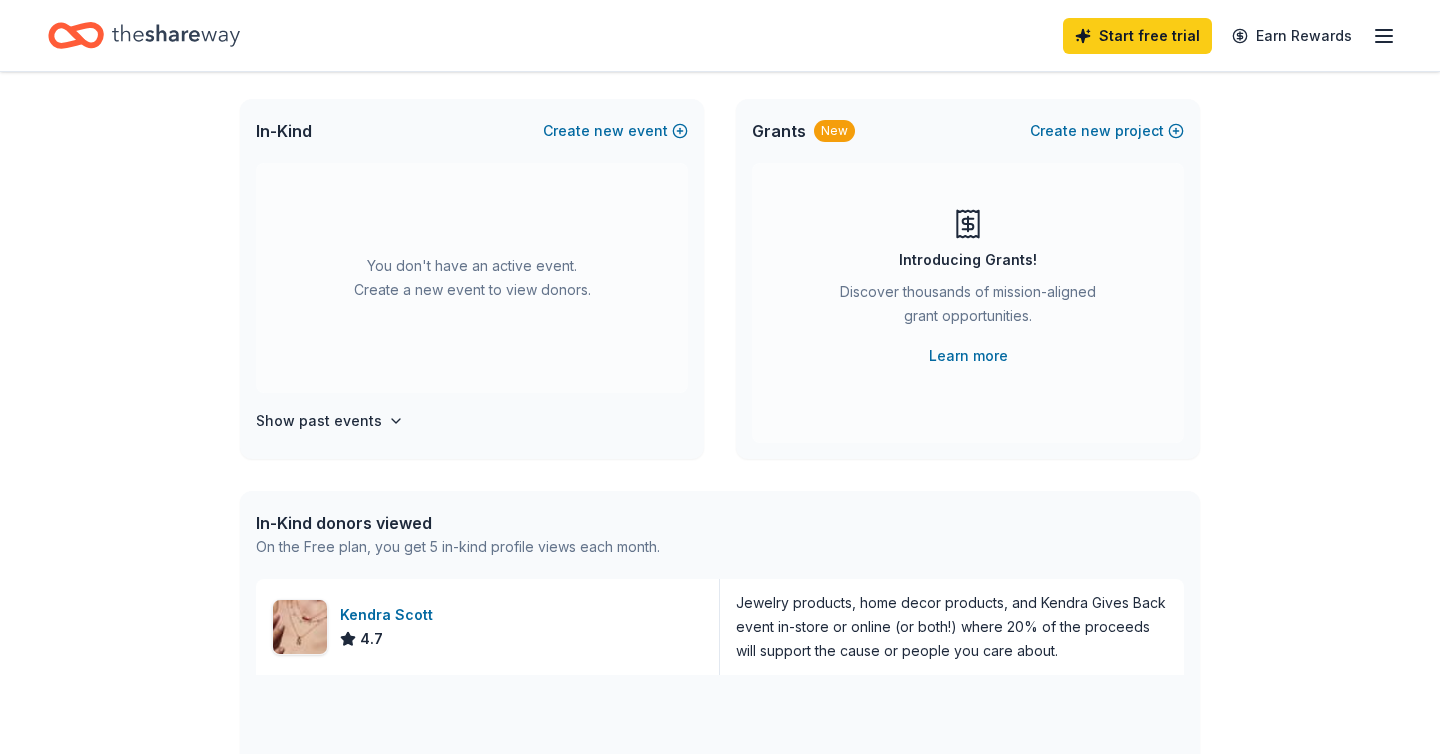 scroll, scrollTop: 0, scrollLeft: 0, axis: both 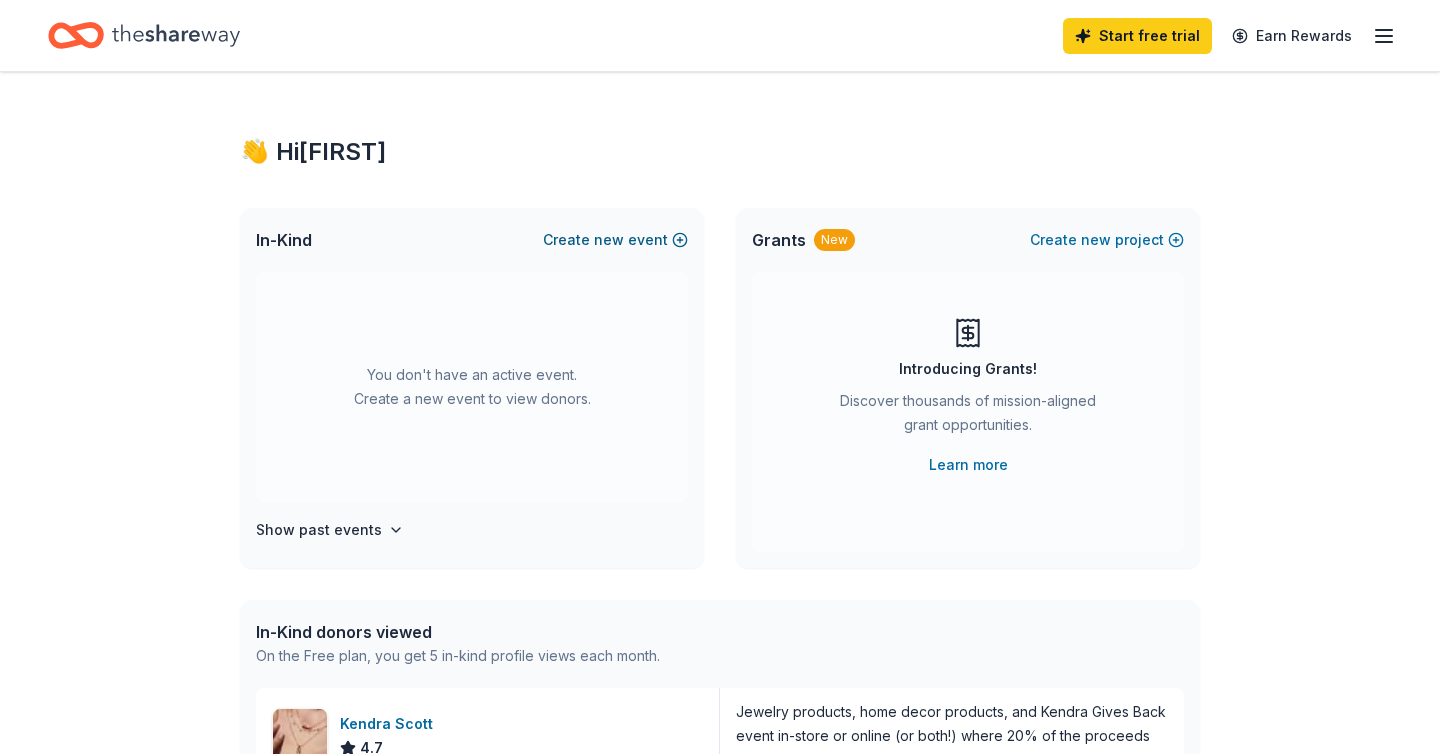 click on "Create  new  event" at bounding box center (615, 240) 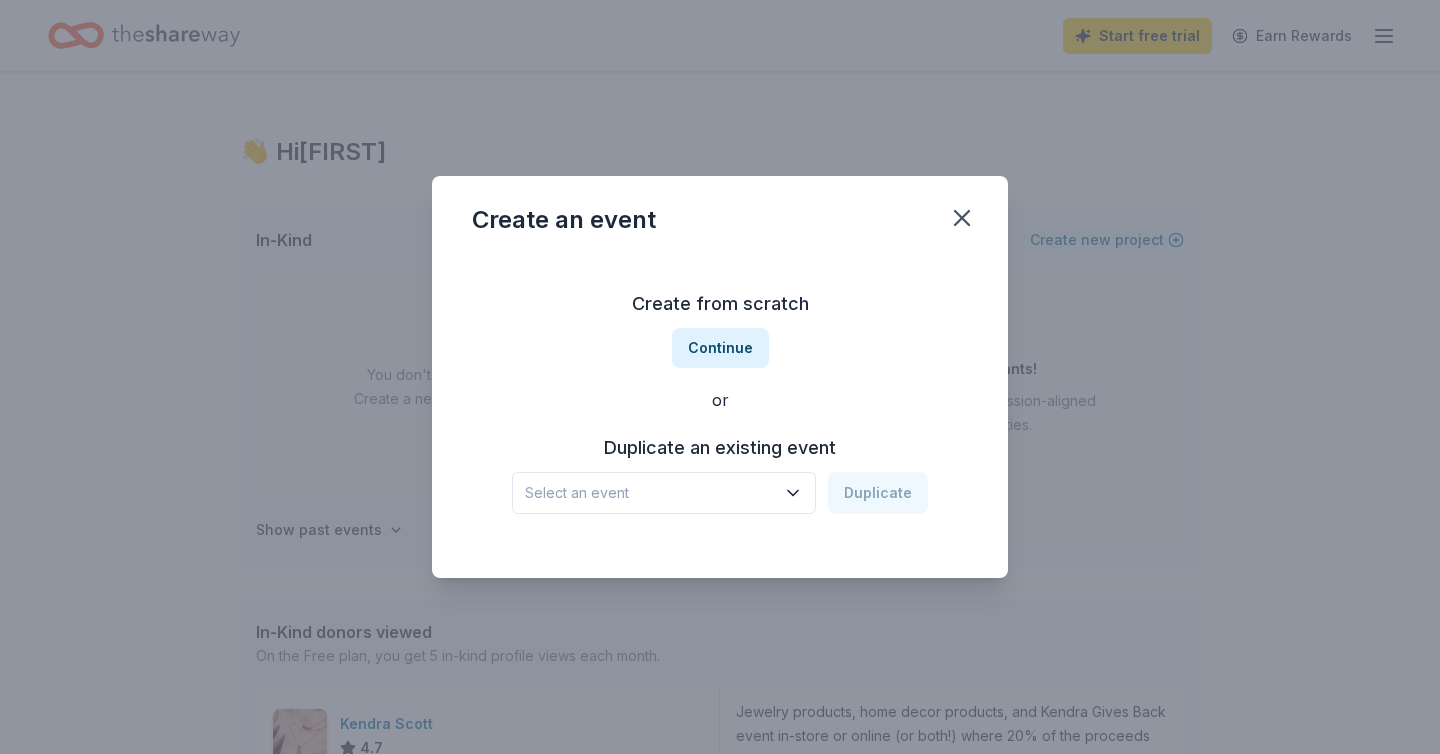 click 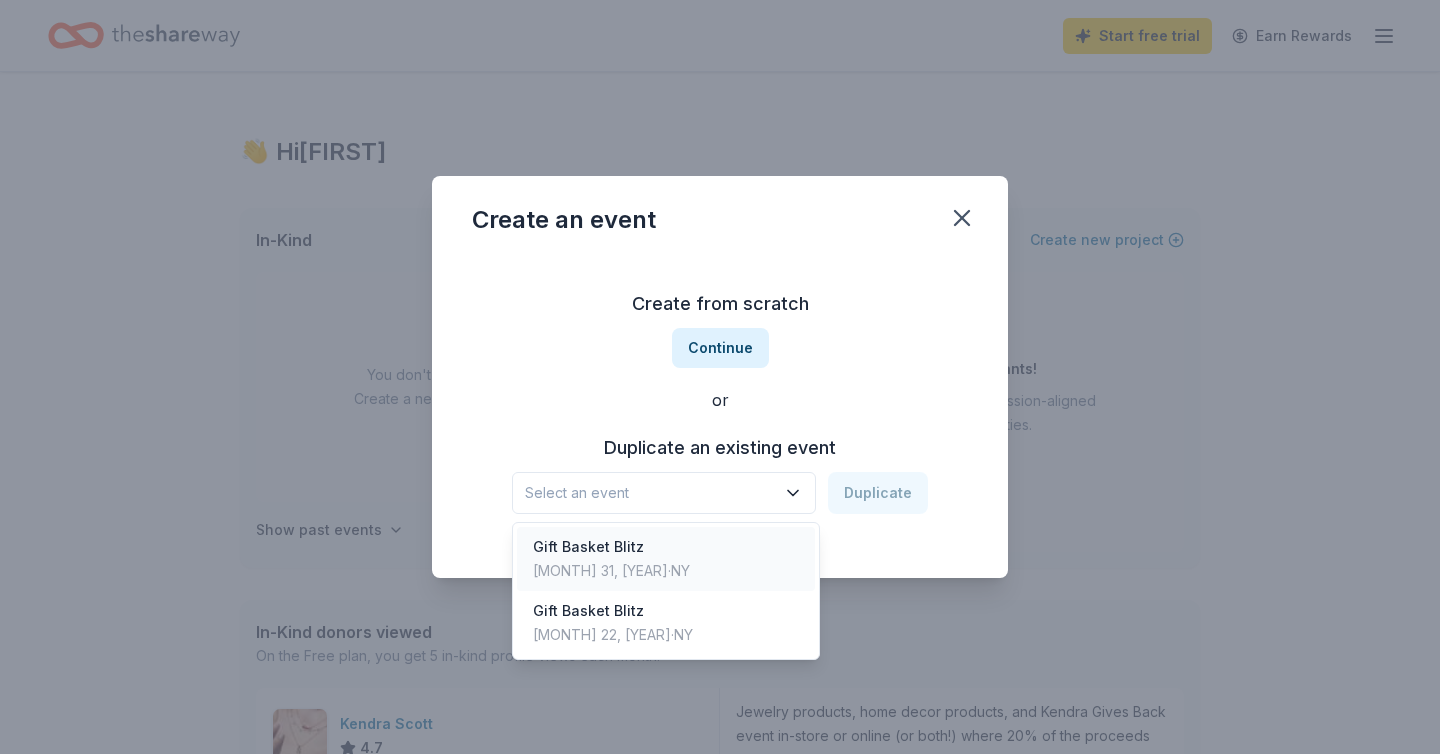 click on "Gift Basket Blitz Jan 31, 2025  ·  NY" at bounding box center [666, 559] 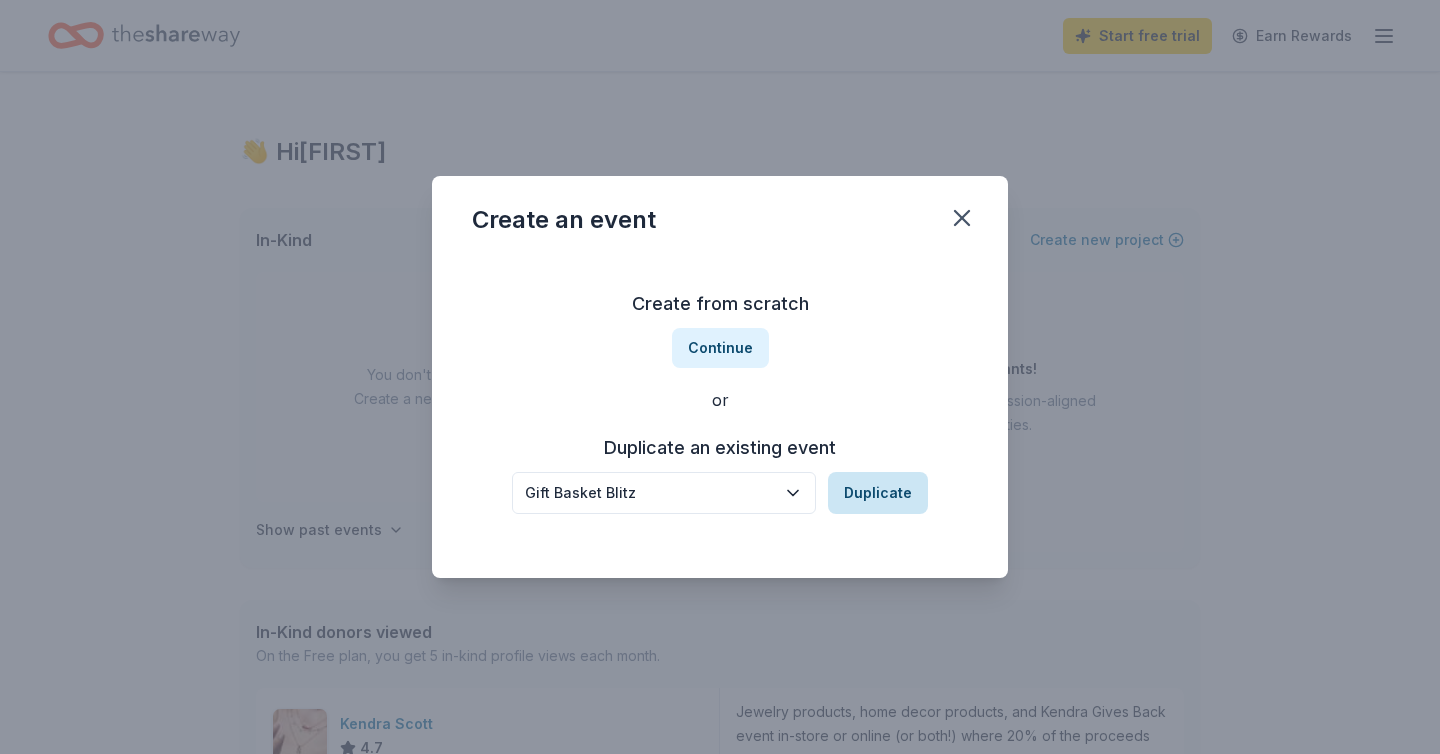 click on "Duplicate" at bounding box center (878, 493) 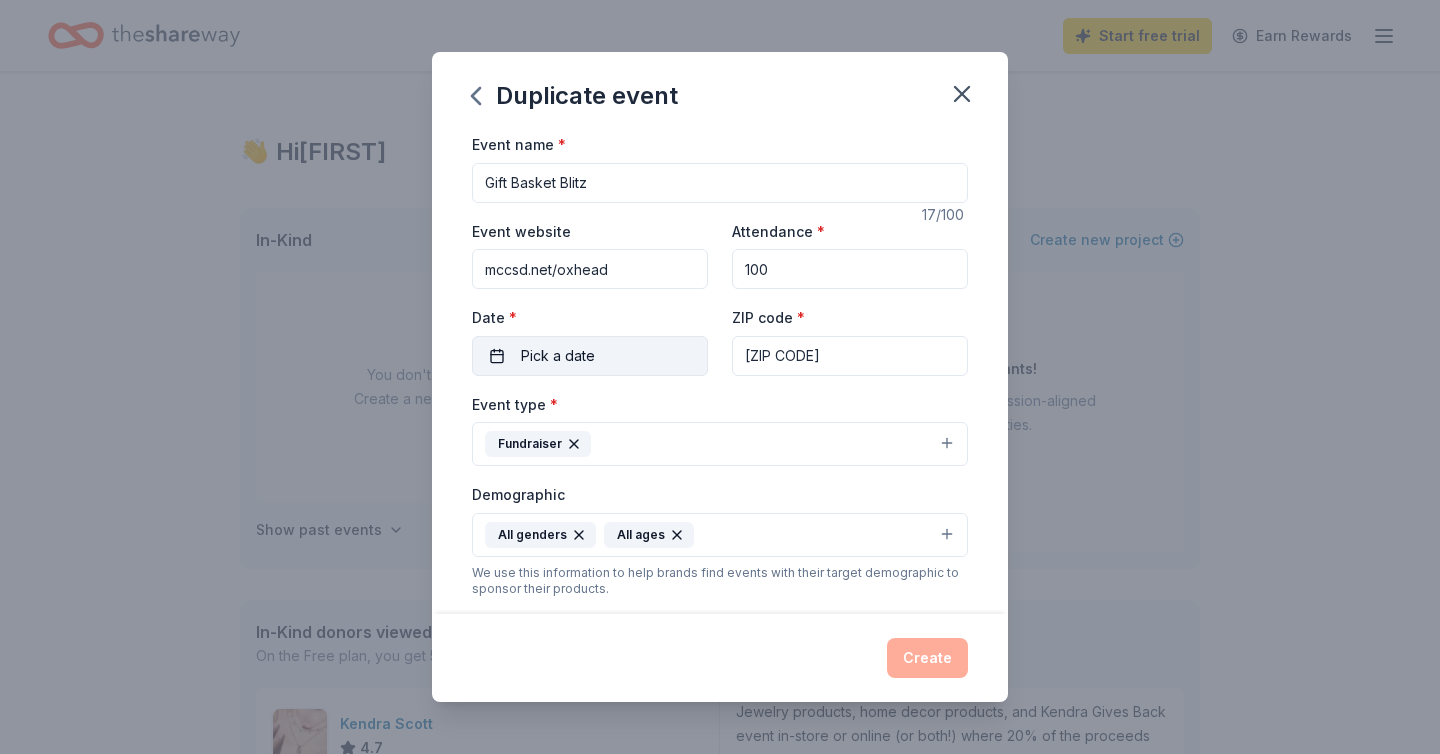 click on "Pick a date" at bounding box center (590, 356) 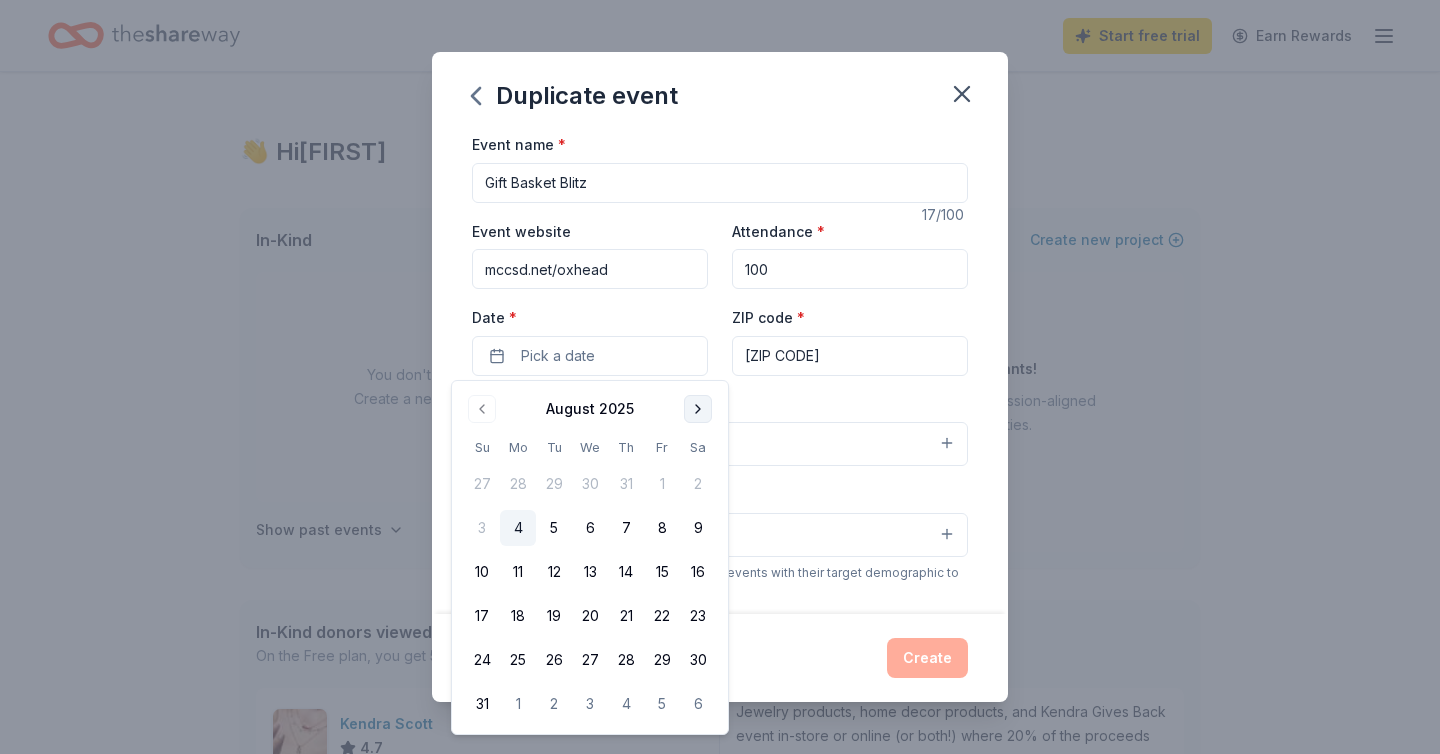 click at bounding box center [698, 409] 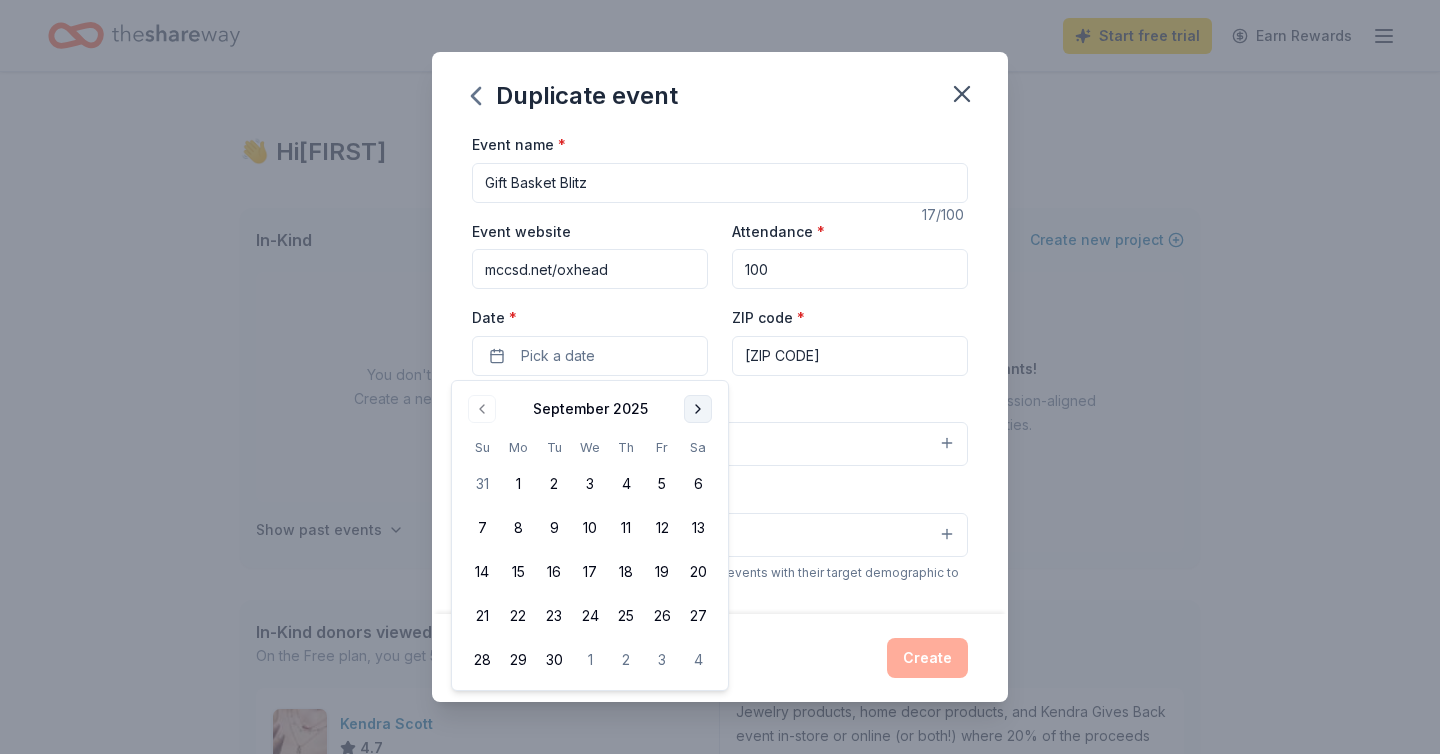 click at bounding box center [698, 409] 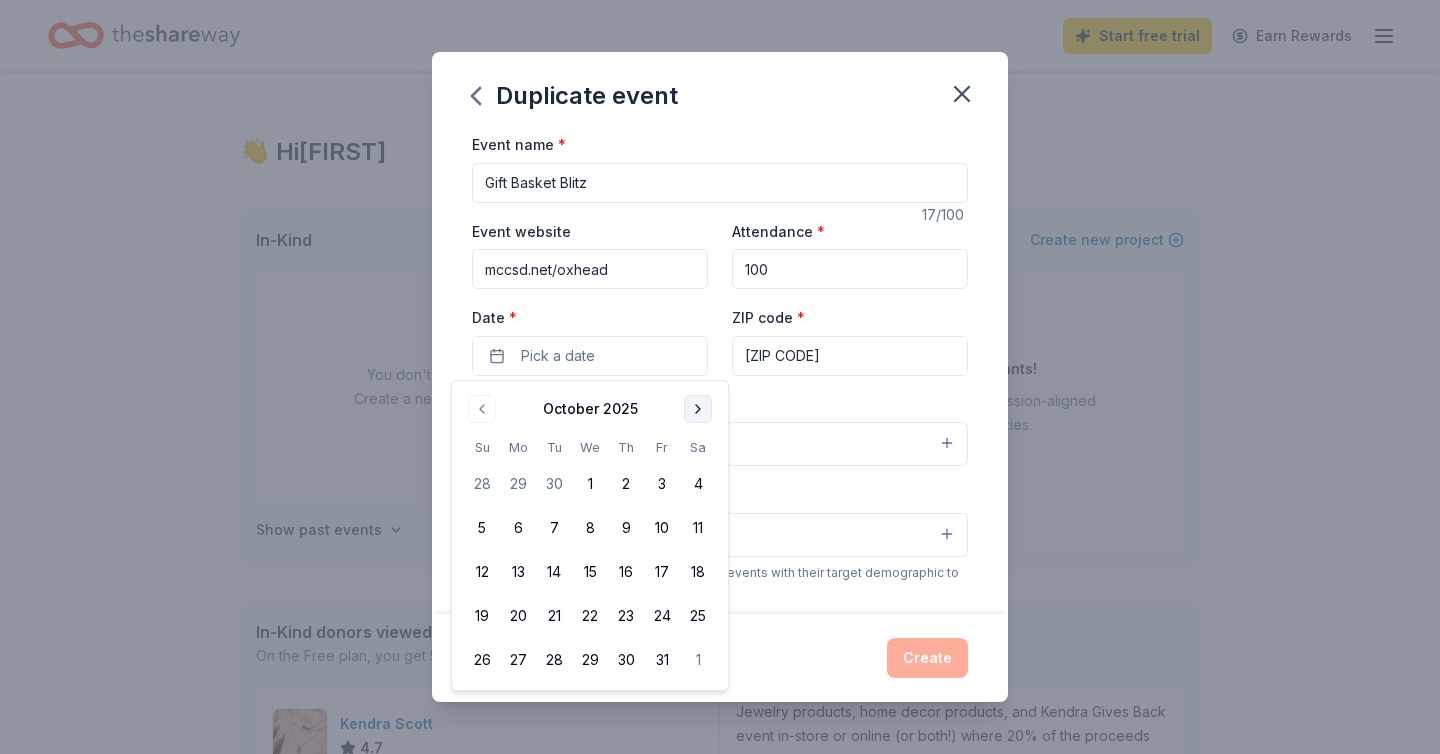 click at bounding box center (698, 409) 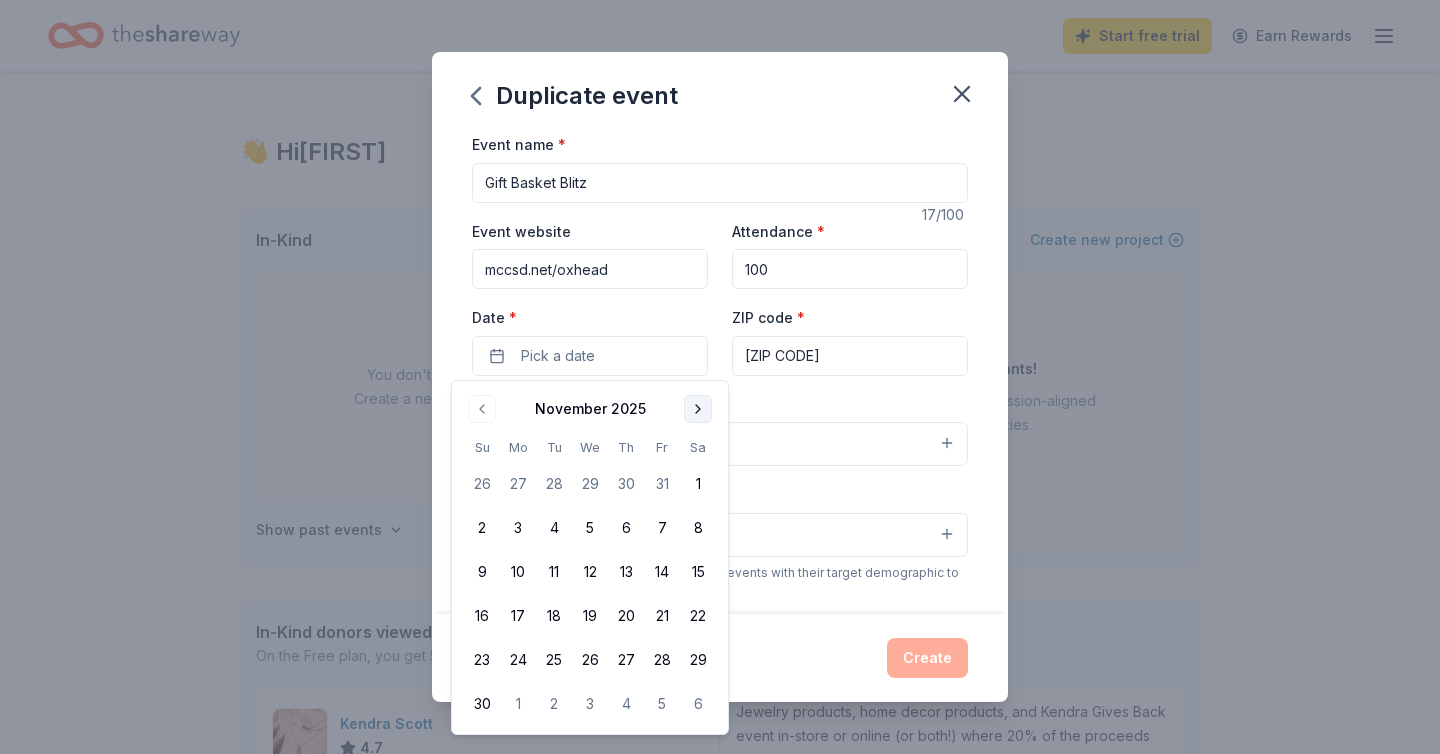 click at bounding box center [698, 409] 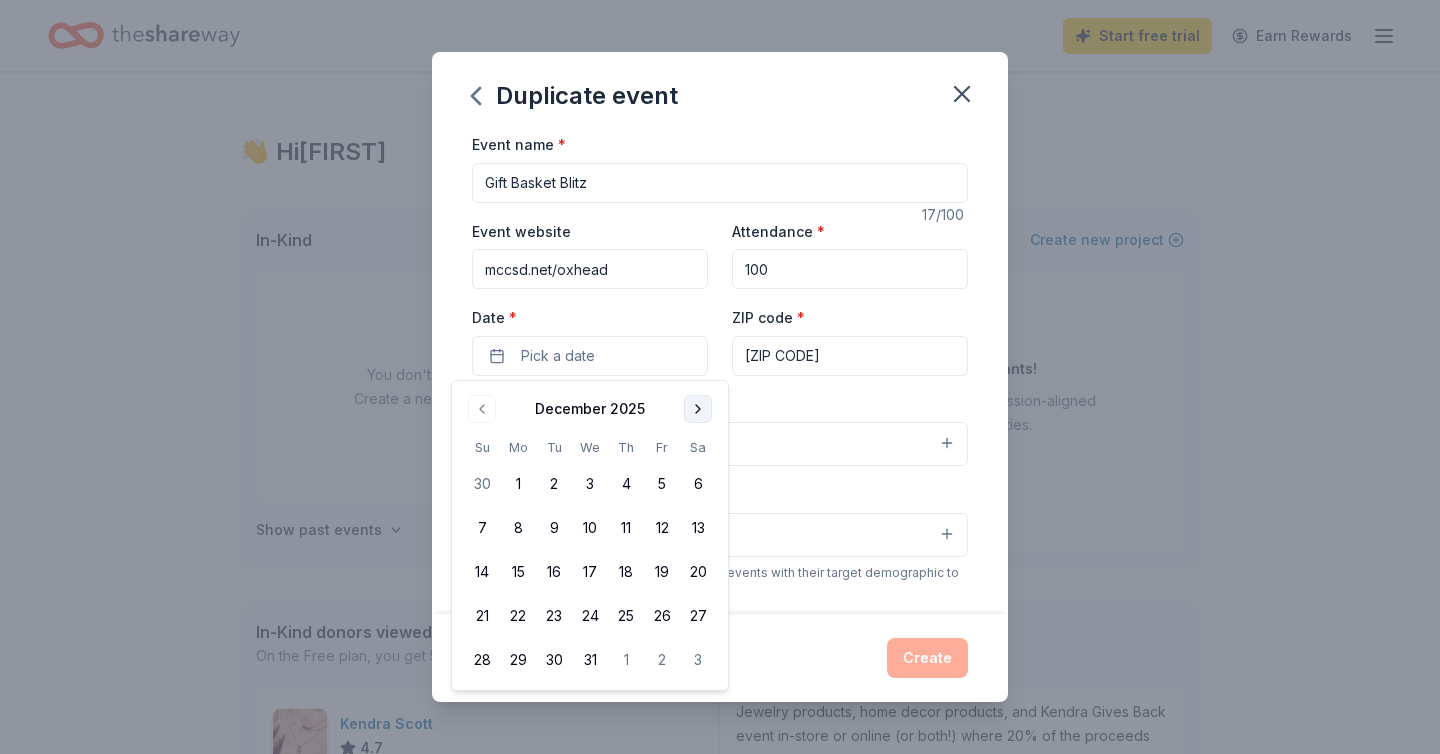 click at bounding box center [698, 409] 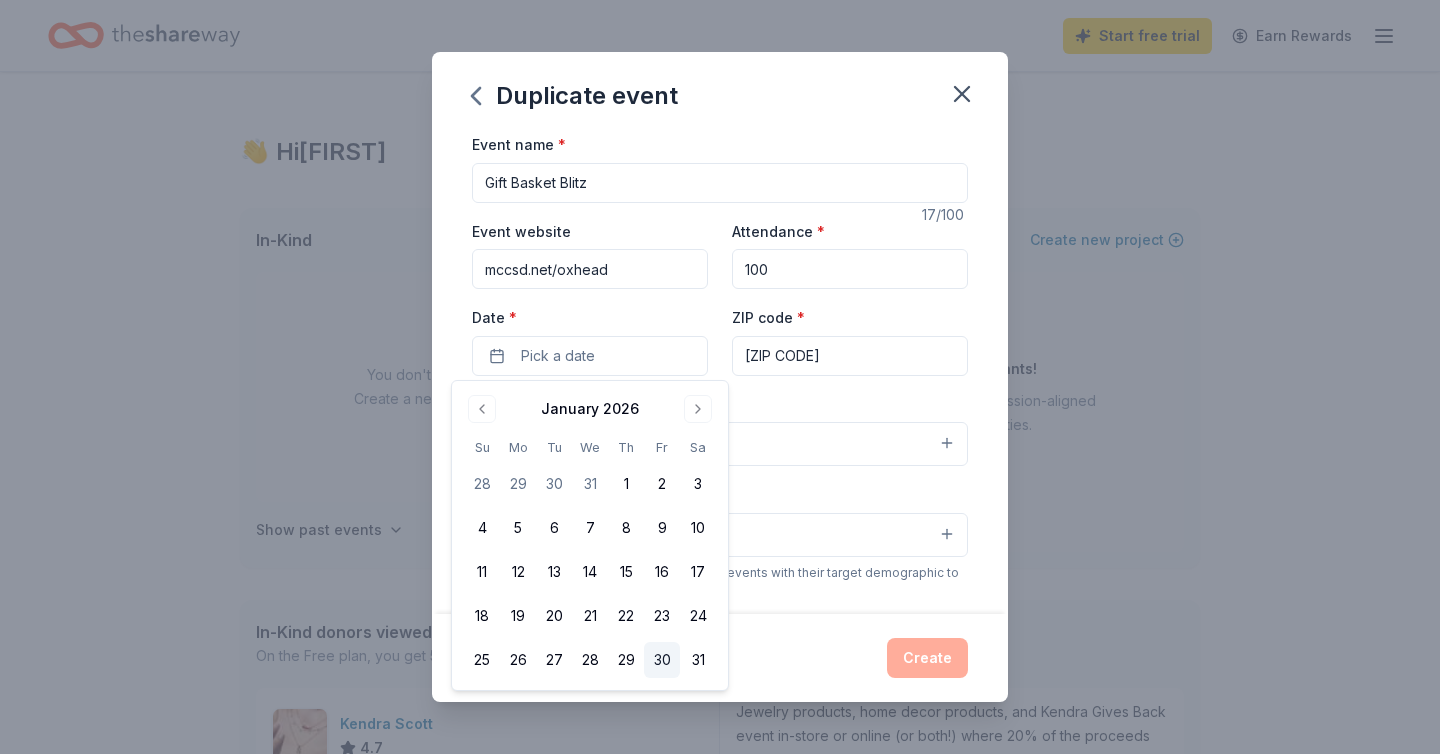 click on "30" at bounding box center [662, 660] 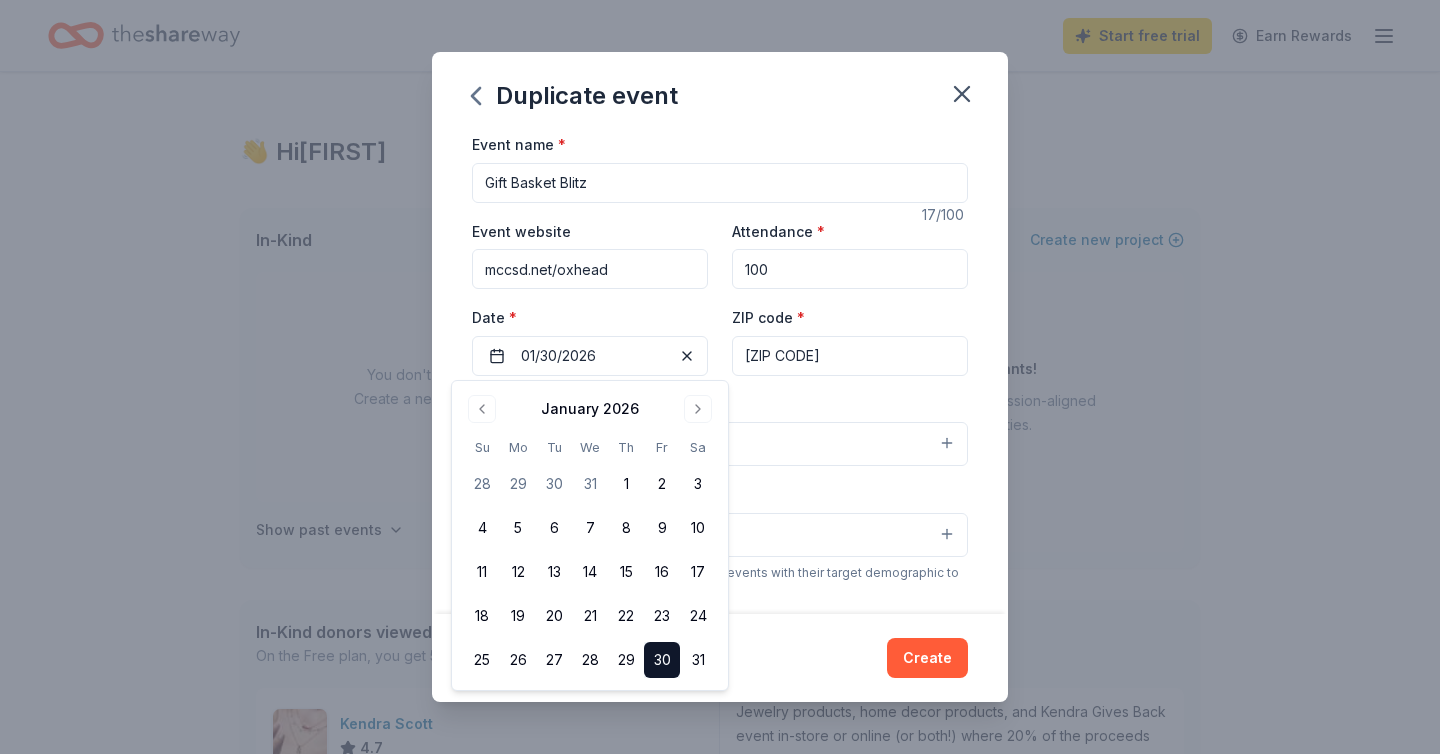 click on "Create" at bounding box center [720, 658] 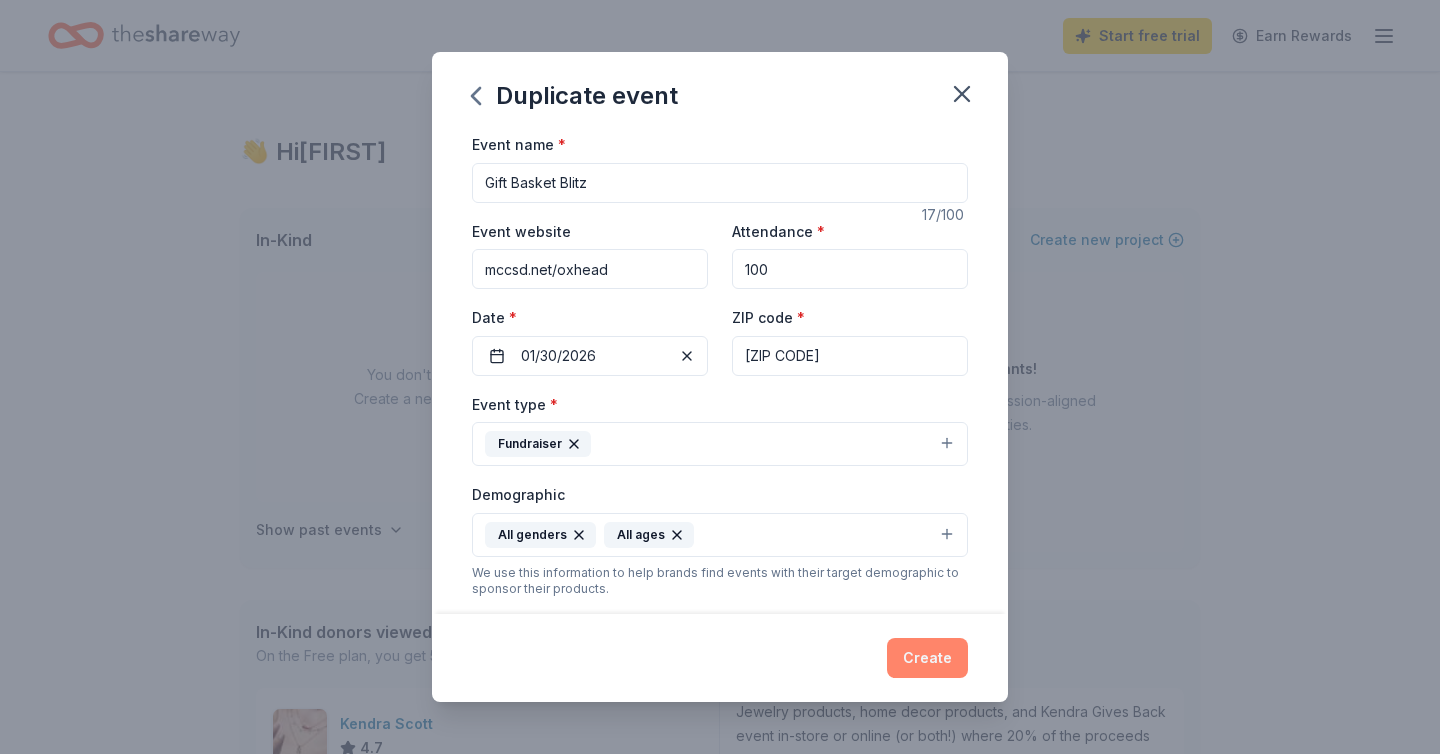 click on "Create" at bounding box center [927, 658] 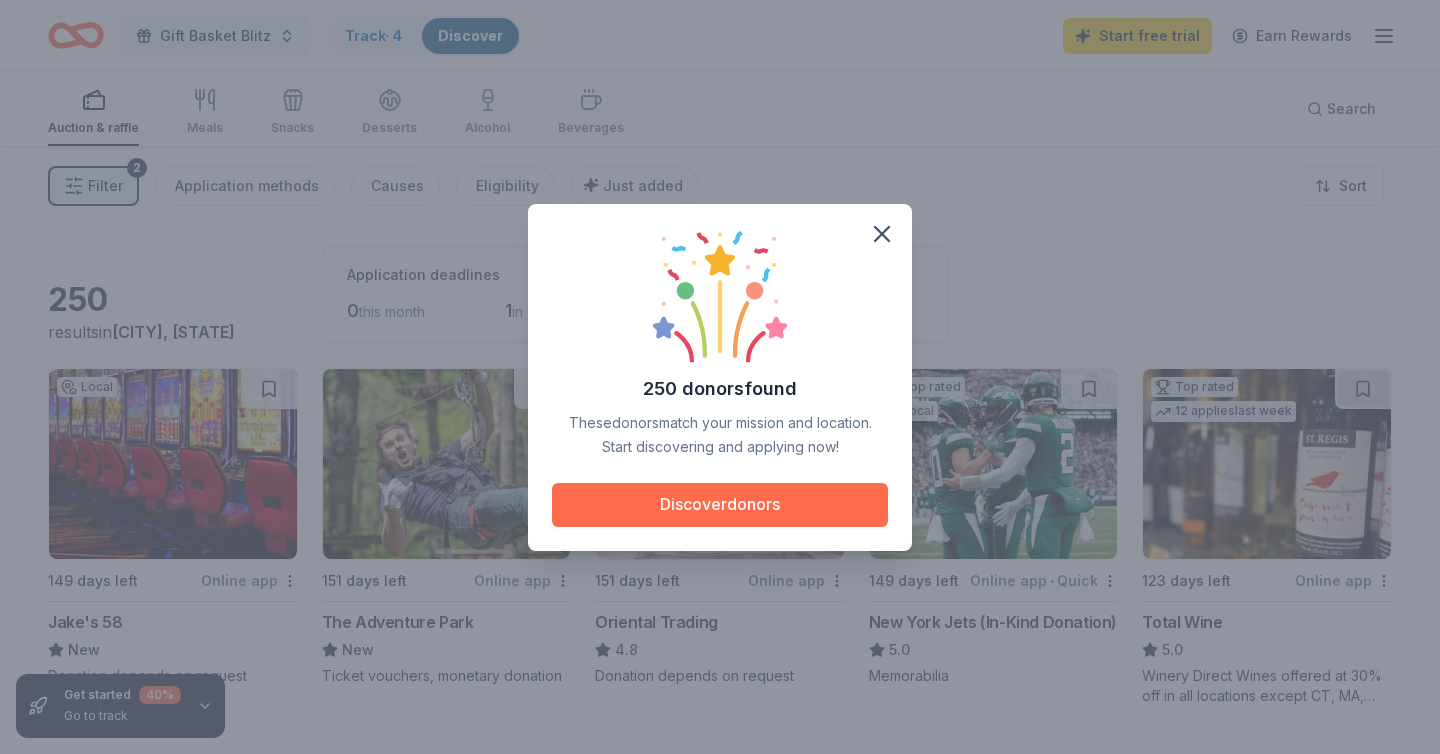 click on "Discover  donors" at bounding box center [720, 505] 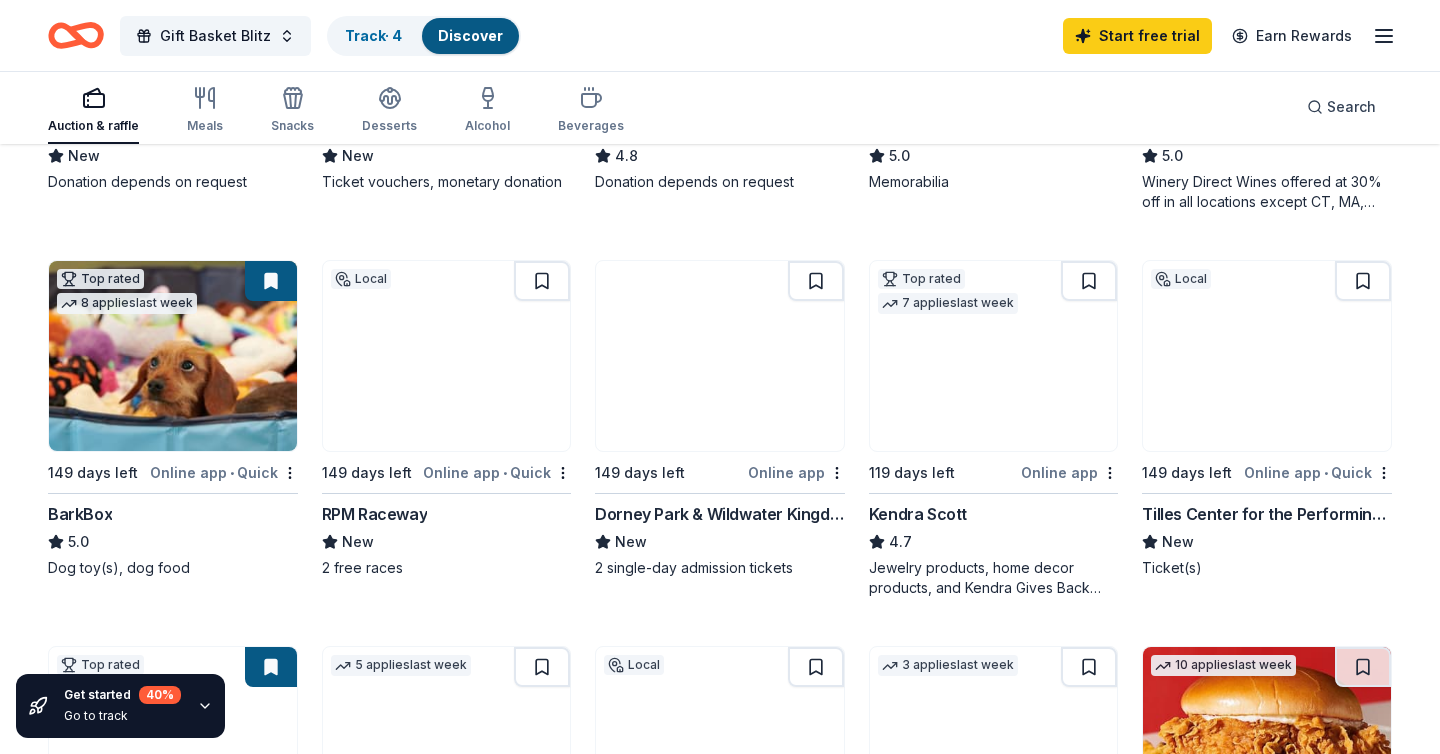 scroll, scrollTop: 508, scrollLeft: 0, axis: vertical 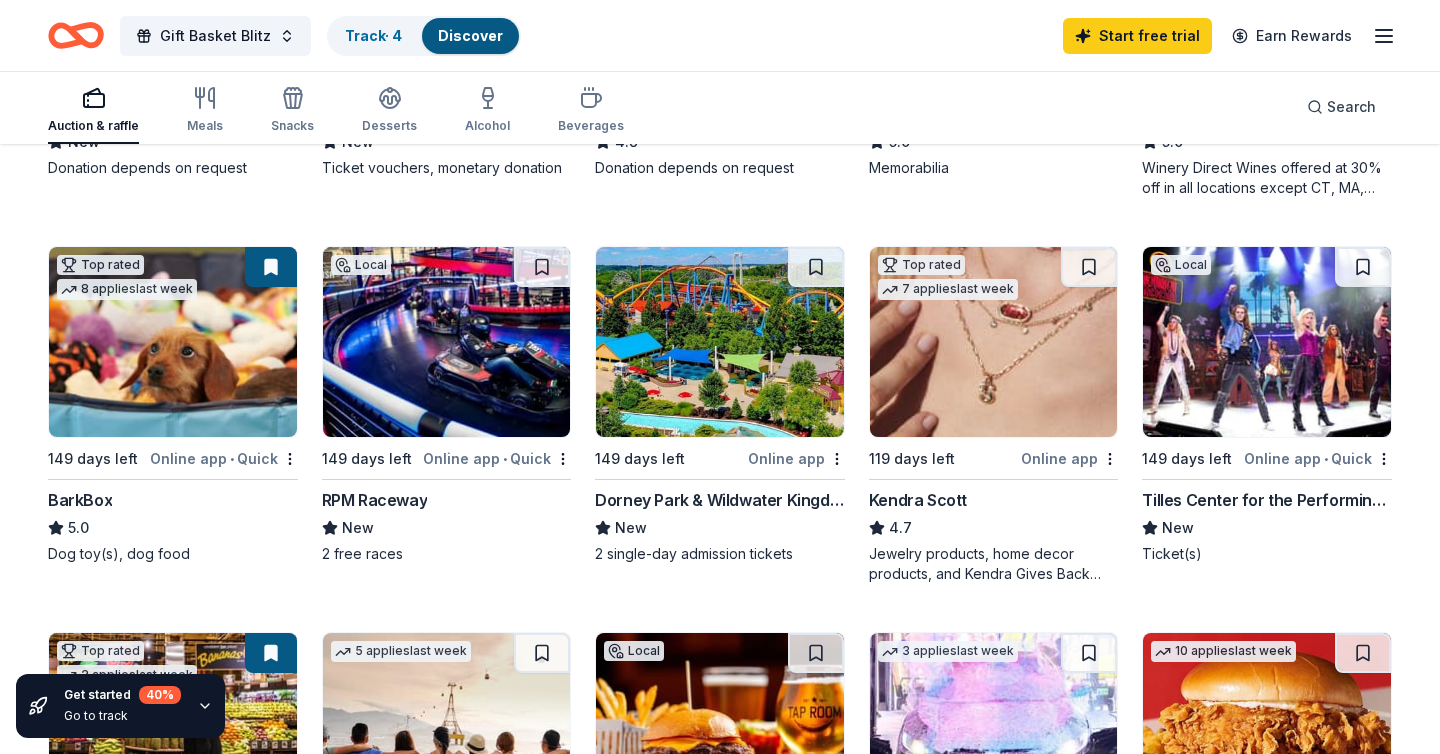 click at bounding box center [173, 342] 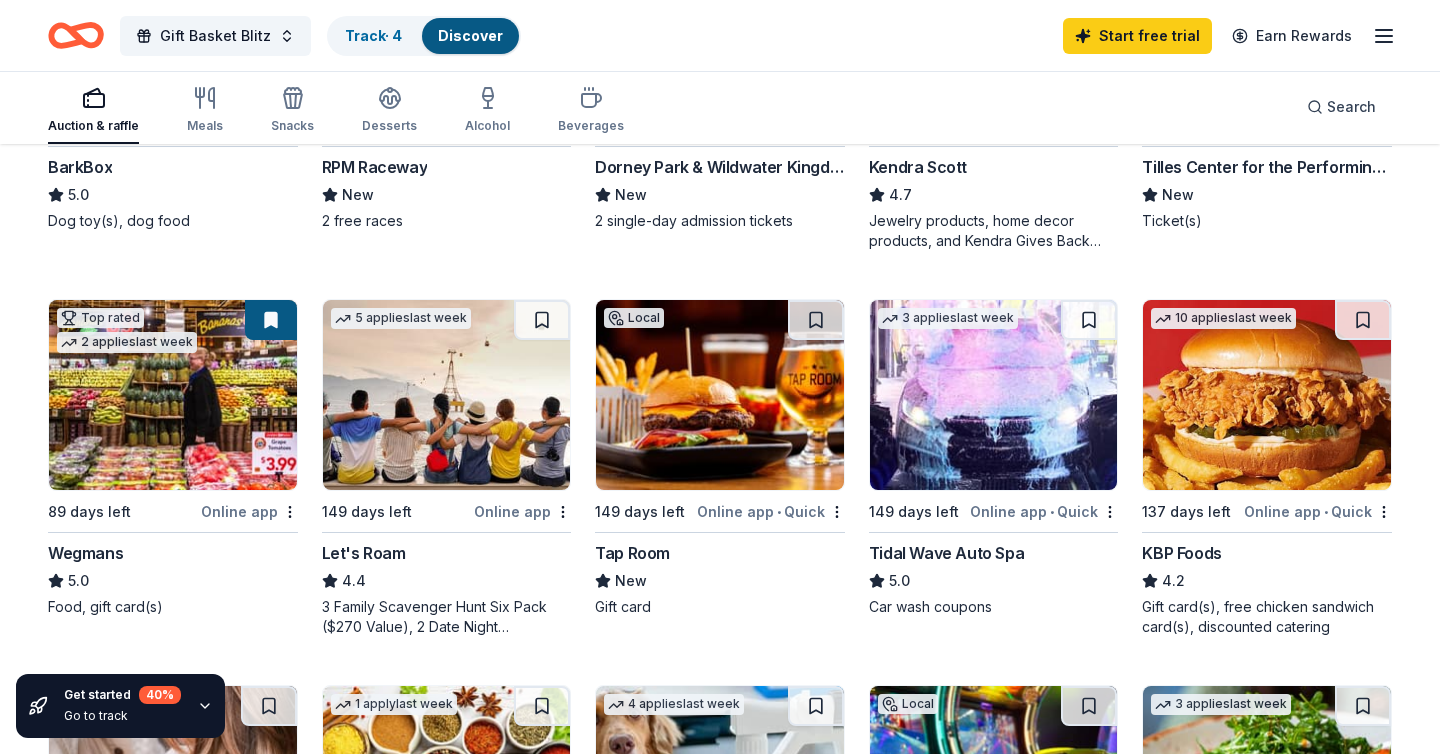 scroll, scrollTop: 844, scrollLeft: 0, axis: vertical 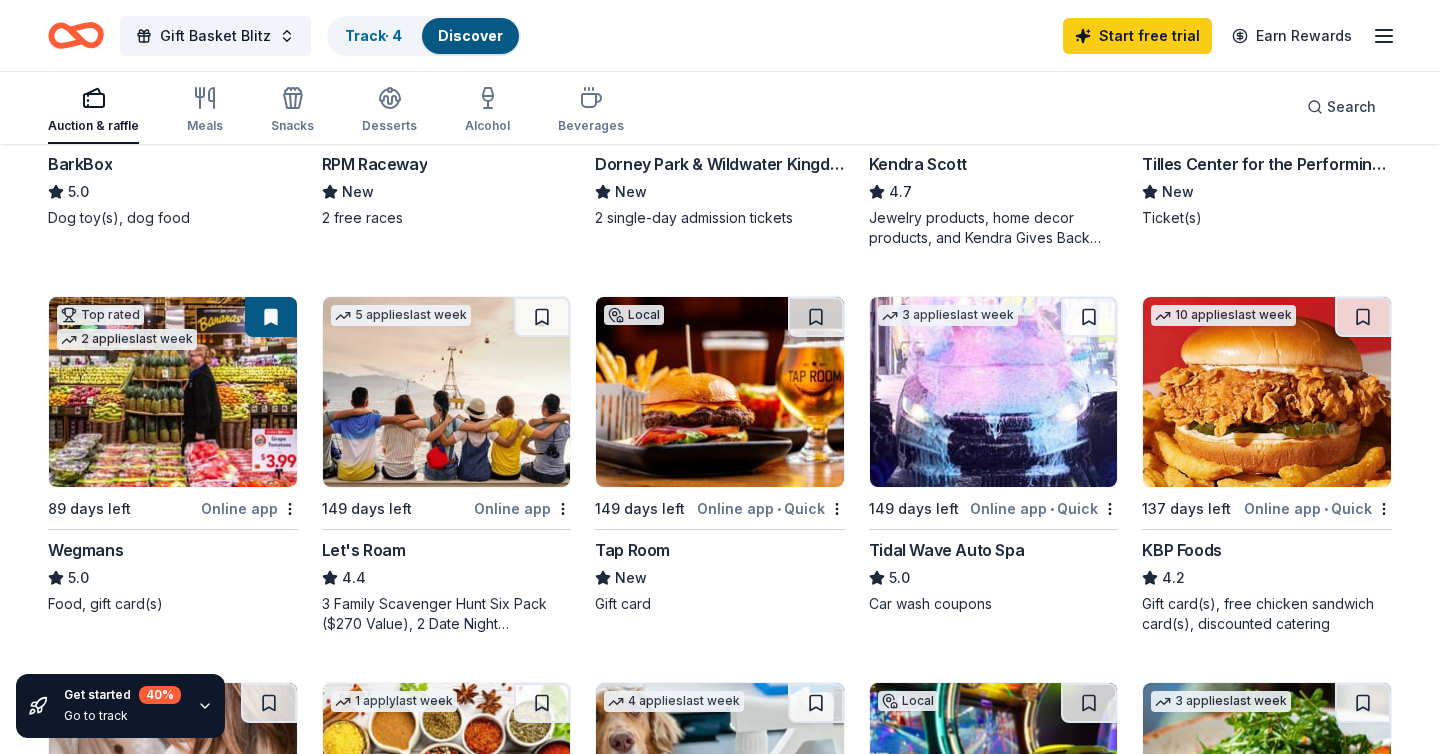 click at bounding box center (173, 392) 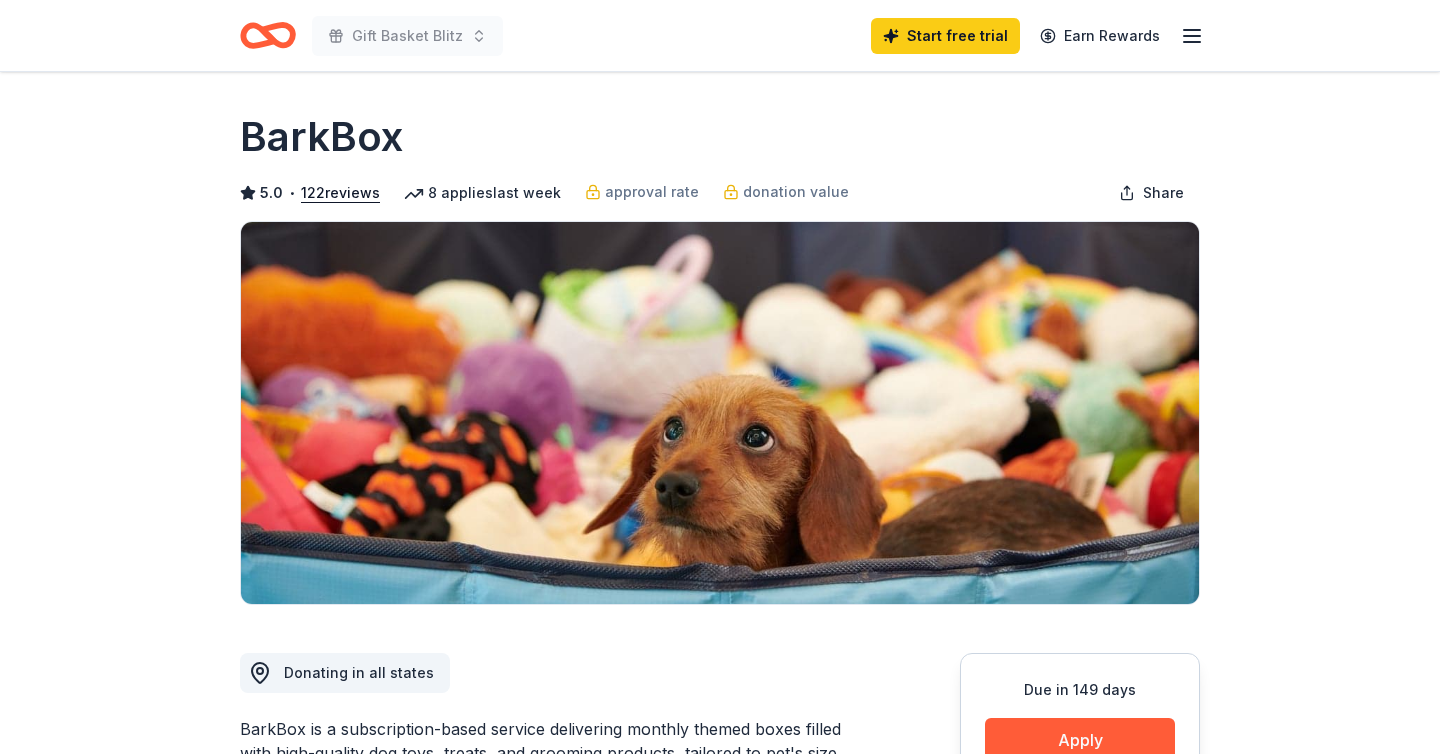 scroll, scrollTop: 0, scrollLeft: 0, axis: both 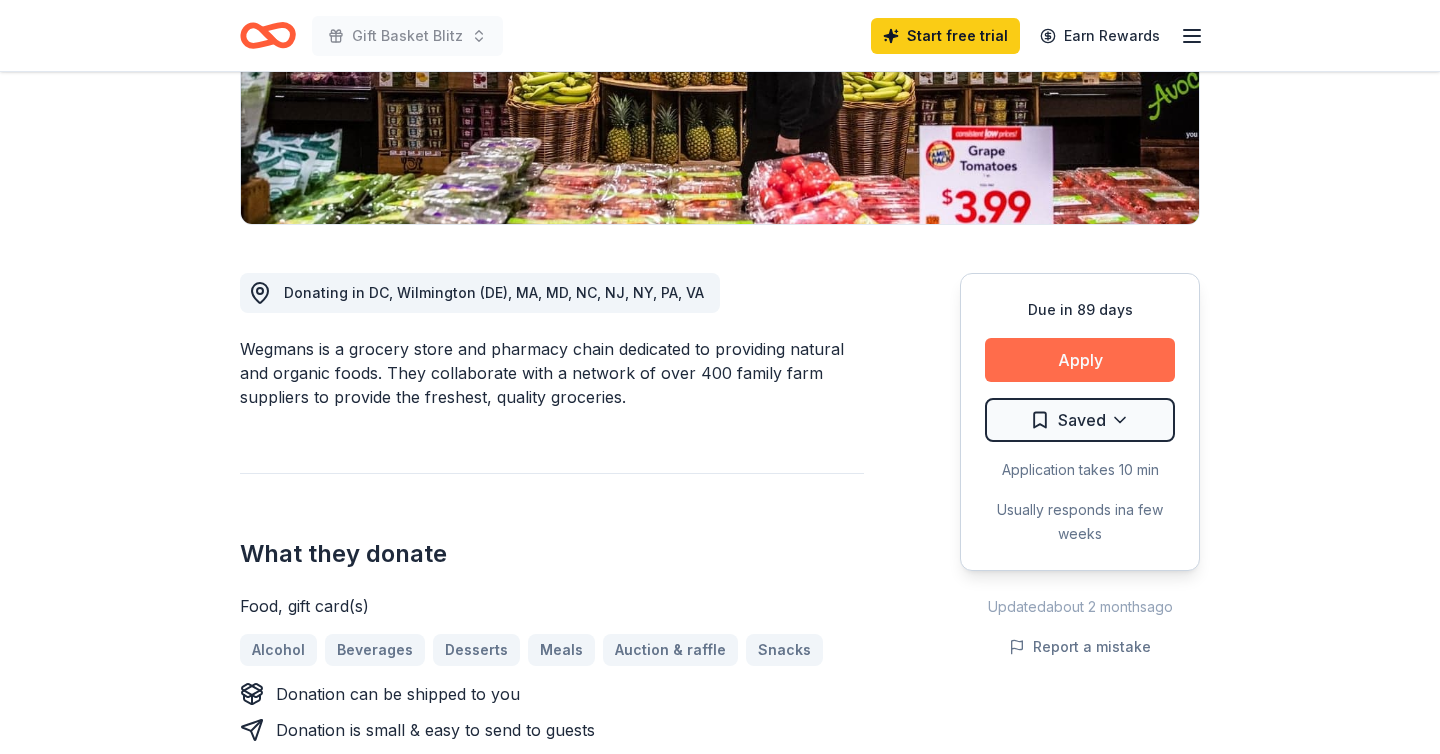click on "Apply" at bounding box center (1080, 360) 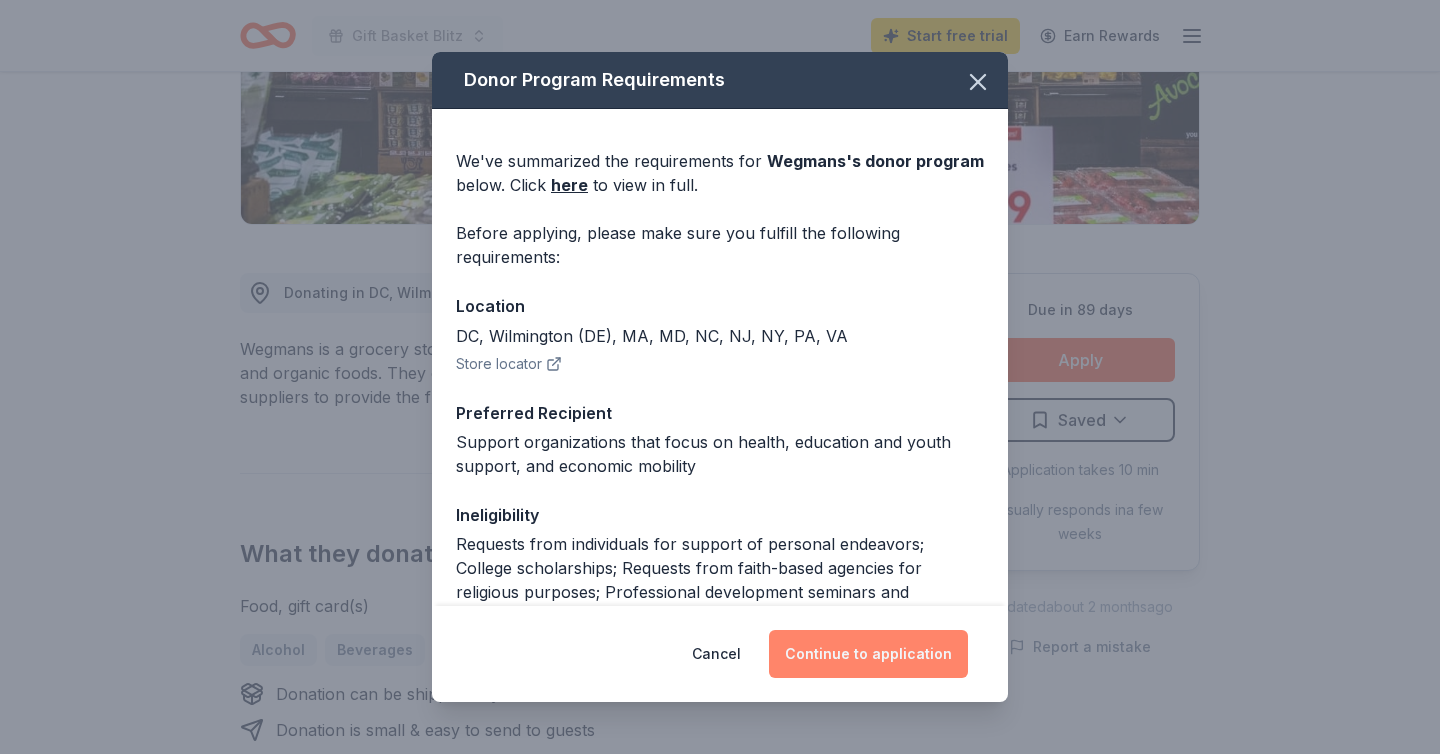 click on "Continue to application" at bounding box center (868, 654) 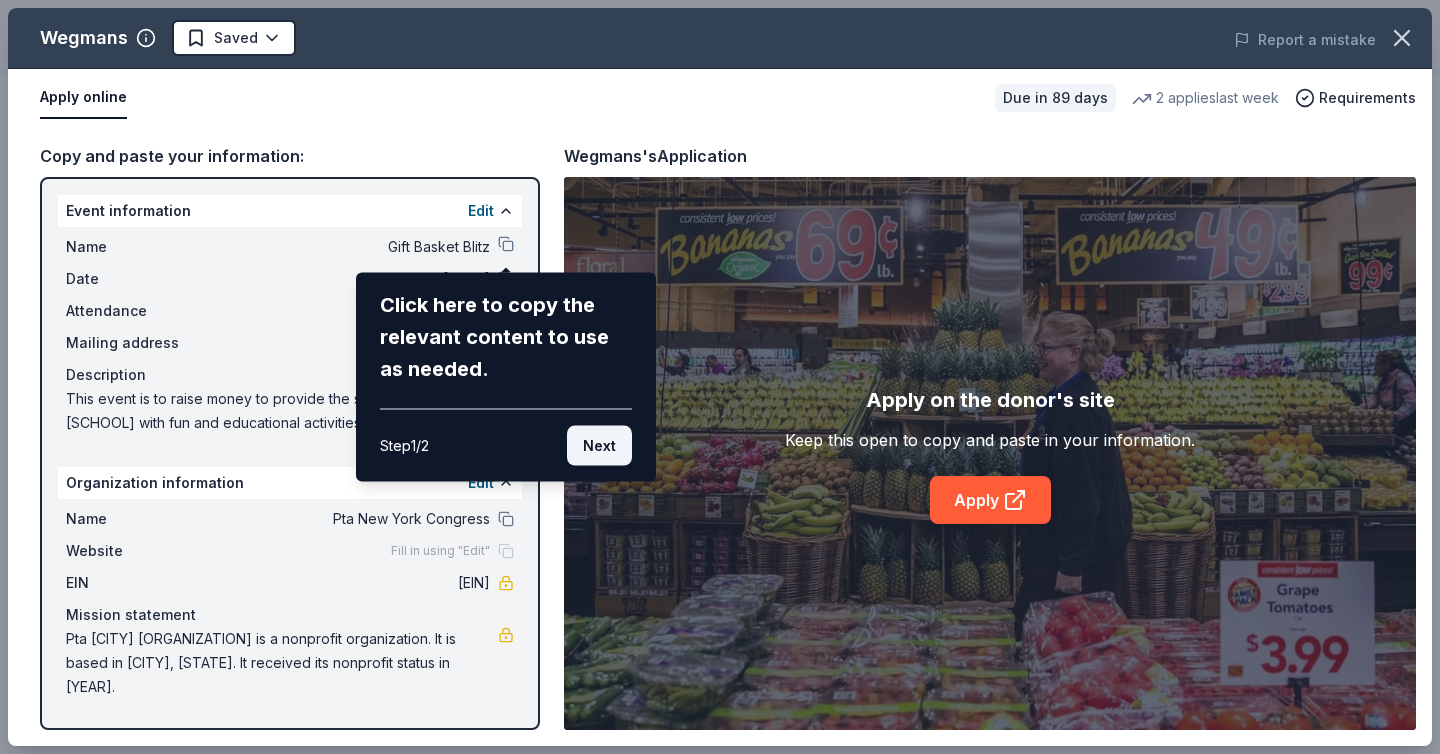 click on "Next" at bounding box center (599, 446) 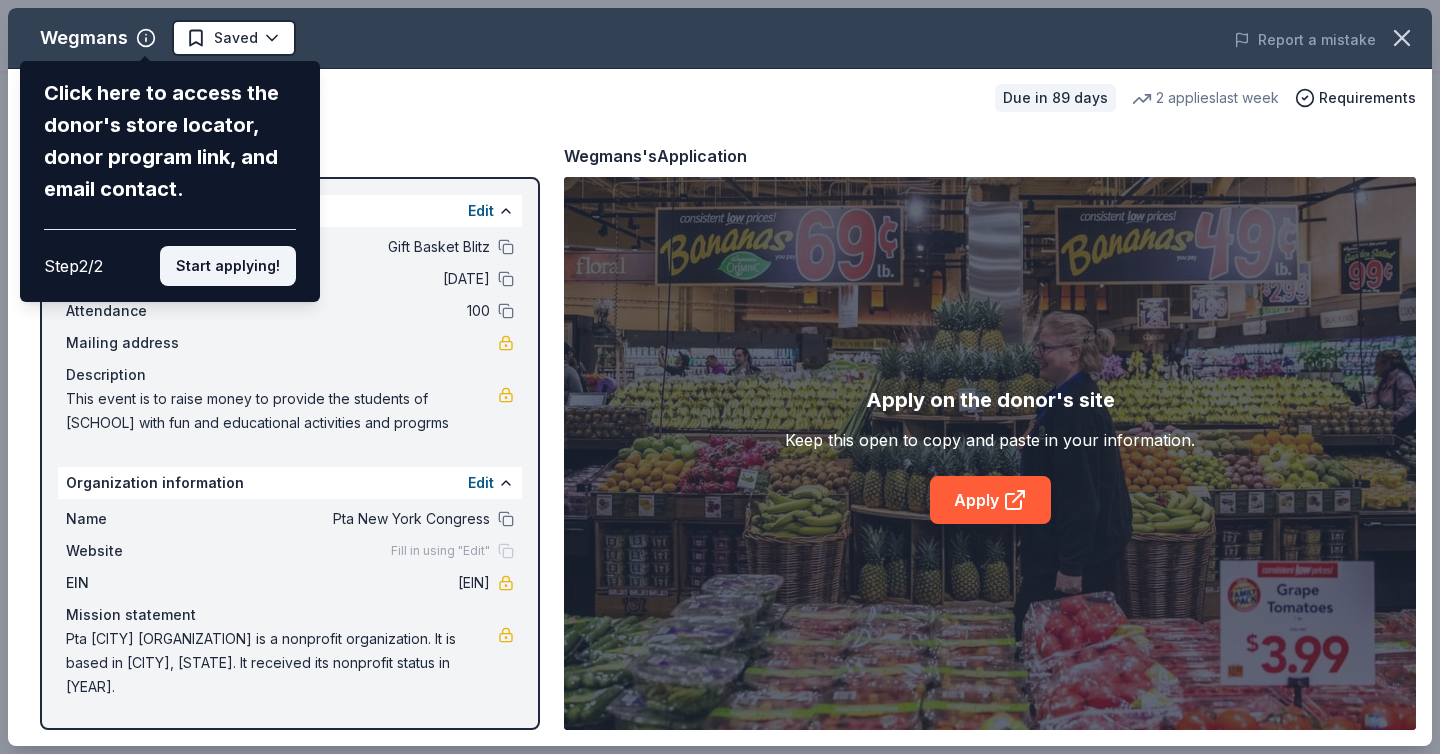 click on "Start applying!" at bounding box center (228, 266) 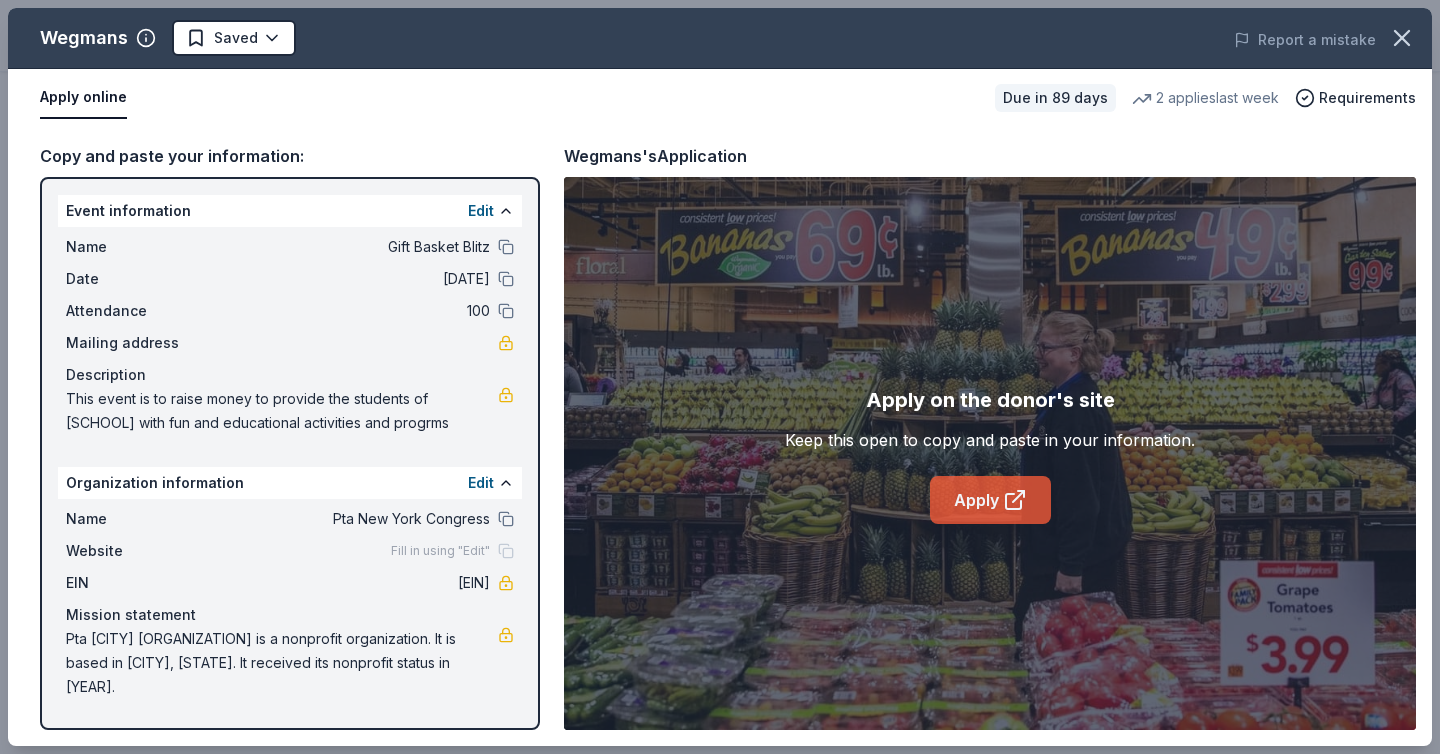 click on "Apply" at bounding box center (990, 500) 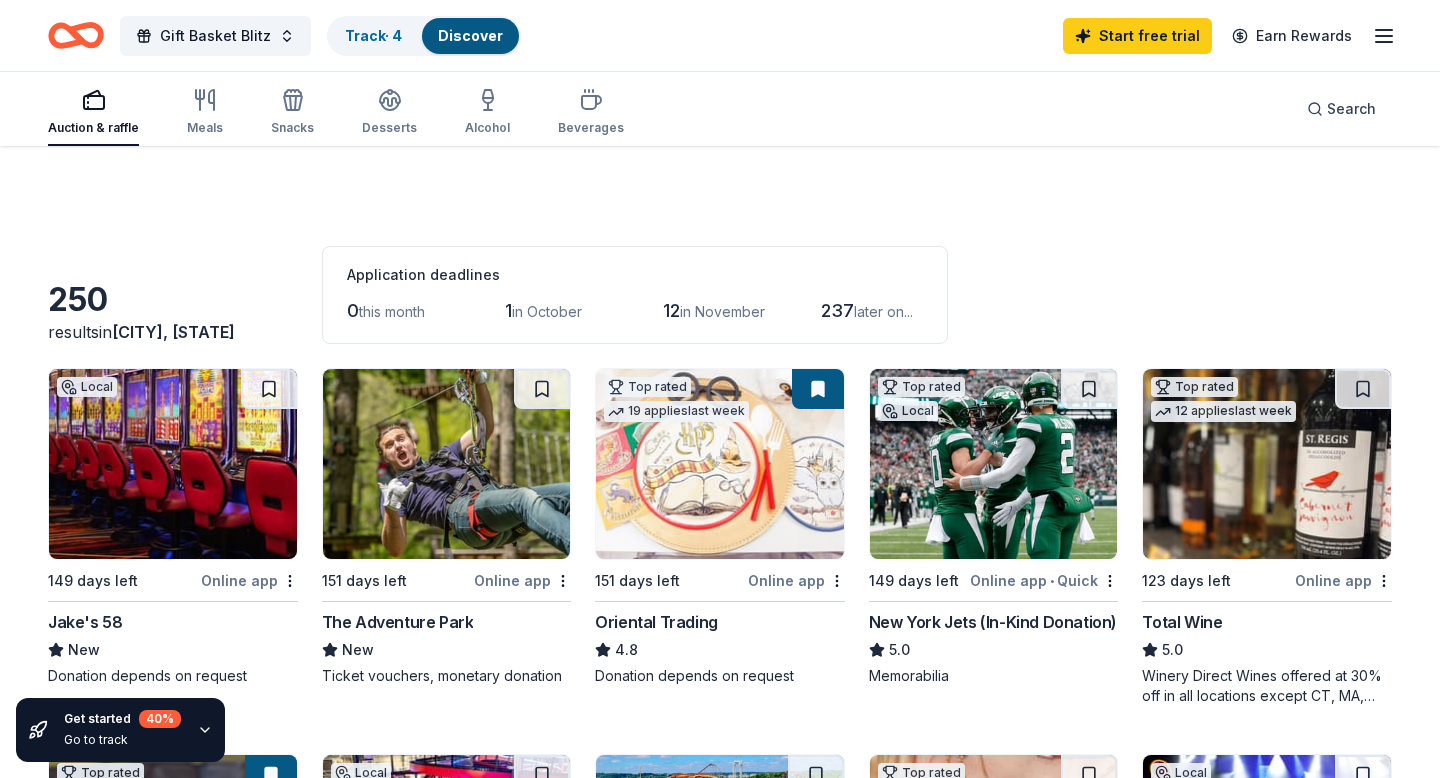 scroll, scrollTop: 844, scrollLeft: 0, axis: vertical 